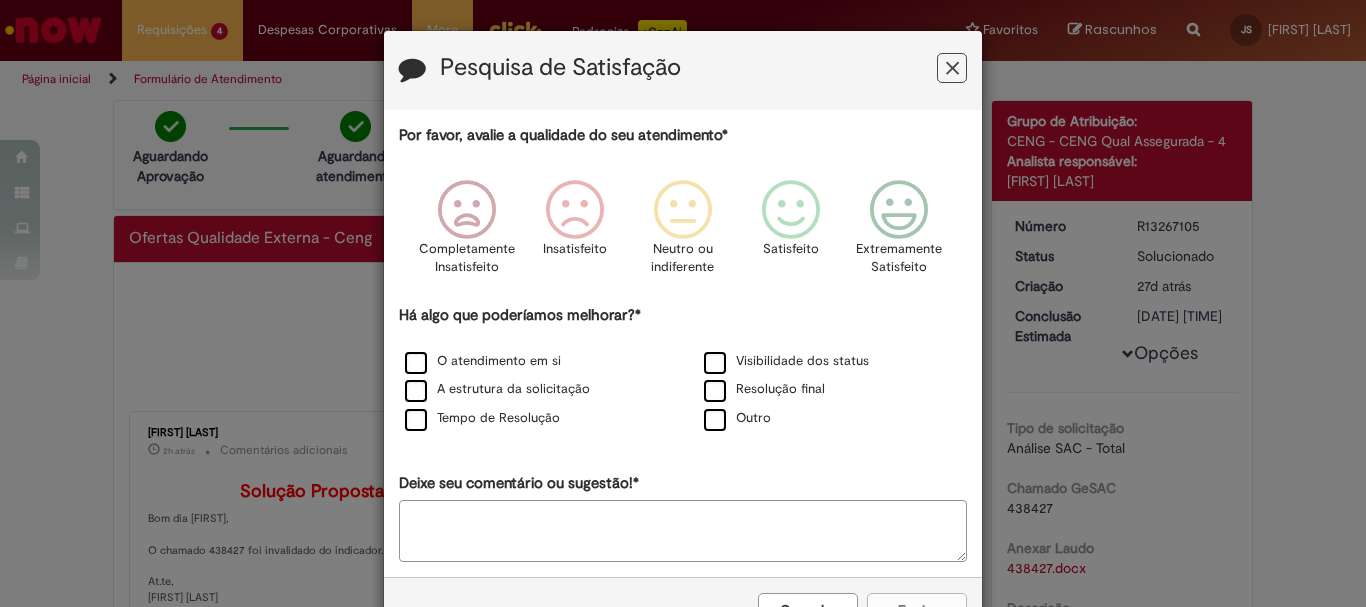 scroll, scrollTop: 0, scrollLeft: 0, axis: both 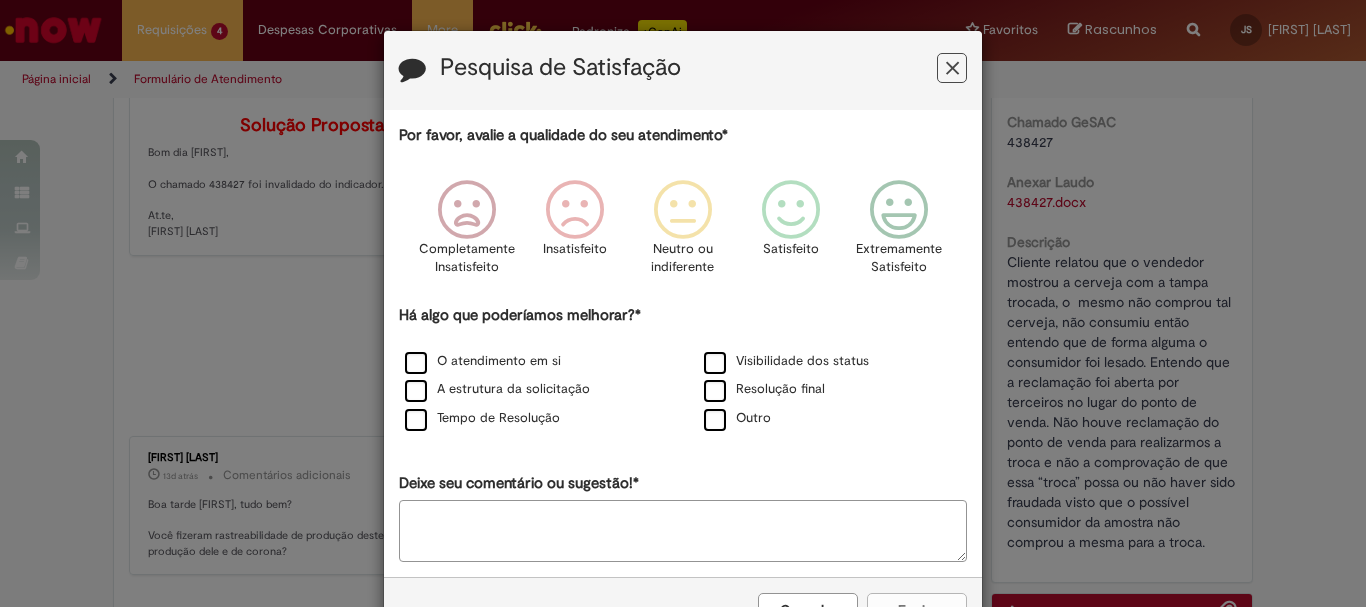click at bounding box center (952, 68) 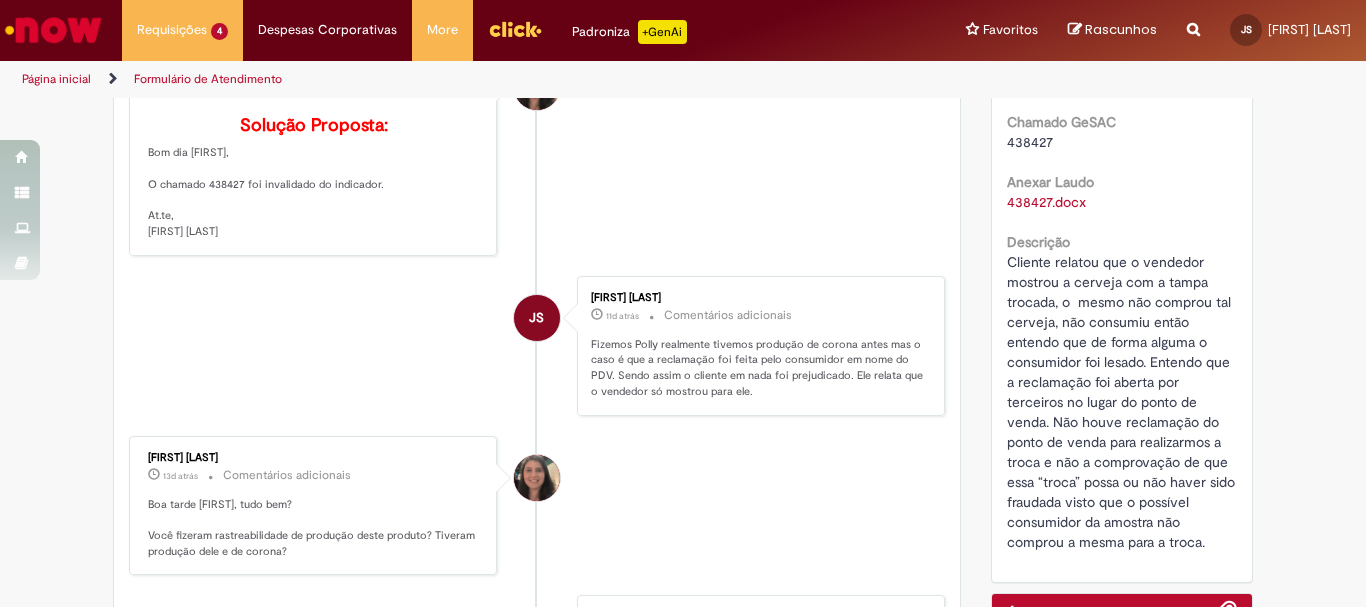scroll, scrollTop: 0, scrollLeft: 0, axis: both 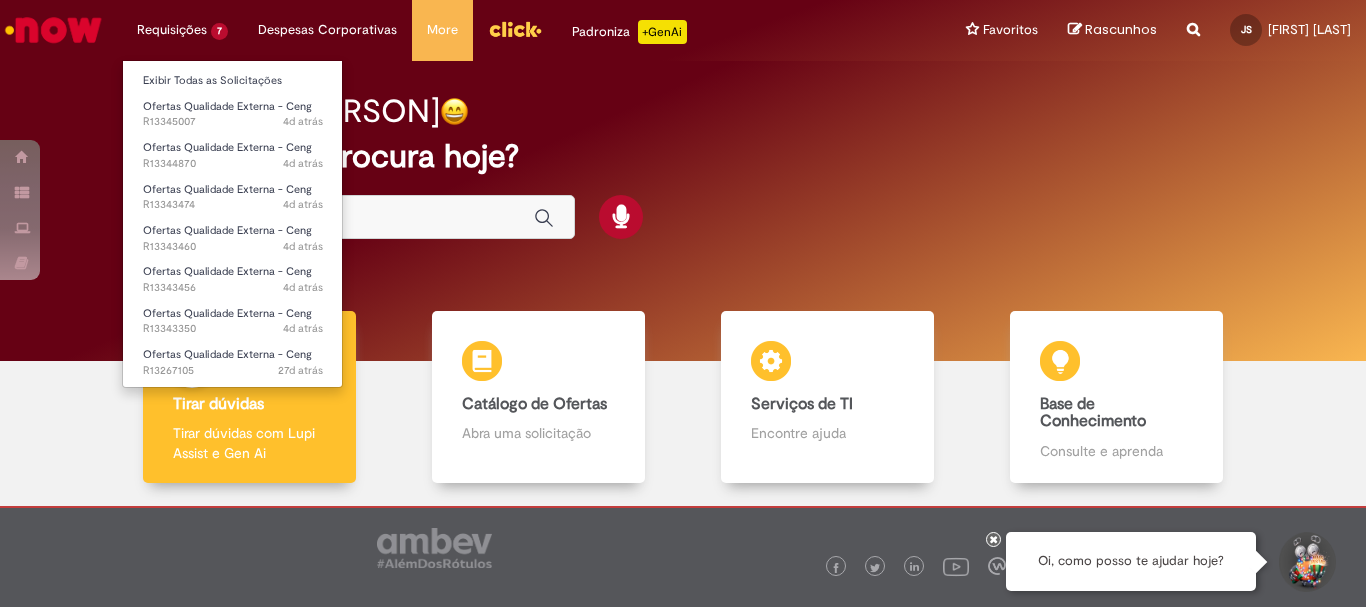 click on "Requisições   7
Exibir Todas as Solicitações
Ofertas Qualidade Externa - Ceng
4d atrás 4 dias atrás  R13345007
Ofertas Qualidade Externa - Ceng
4d atrás 4 dias atrás  R13344870
Ofertas Qualidade Externa - Ceng
4d atrás 4 dias atrás  R13343474
Ofertas Qualidade Externa - Ceng
4d atrás 4 dias atrás  R13343460
Ofertas Qualidade Externa - Ceng
4d atrás 4 dias atrás  R13343456
Ofertas Qualidade Externa - Ceng
4d atrás 4 dias atrás  R13343350
Ofertas Qualidade Externa - Ceng
27d atrás 27 dias atrás  R13267105" at bounding box center [182, 30] 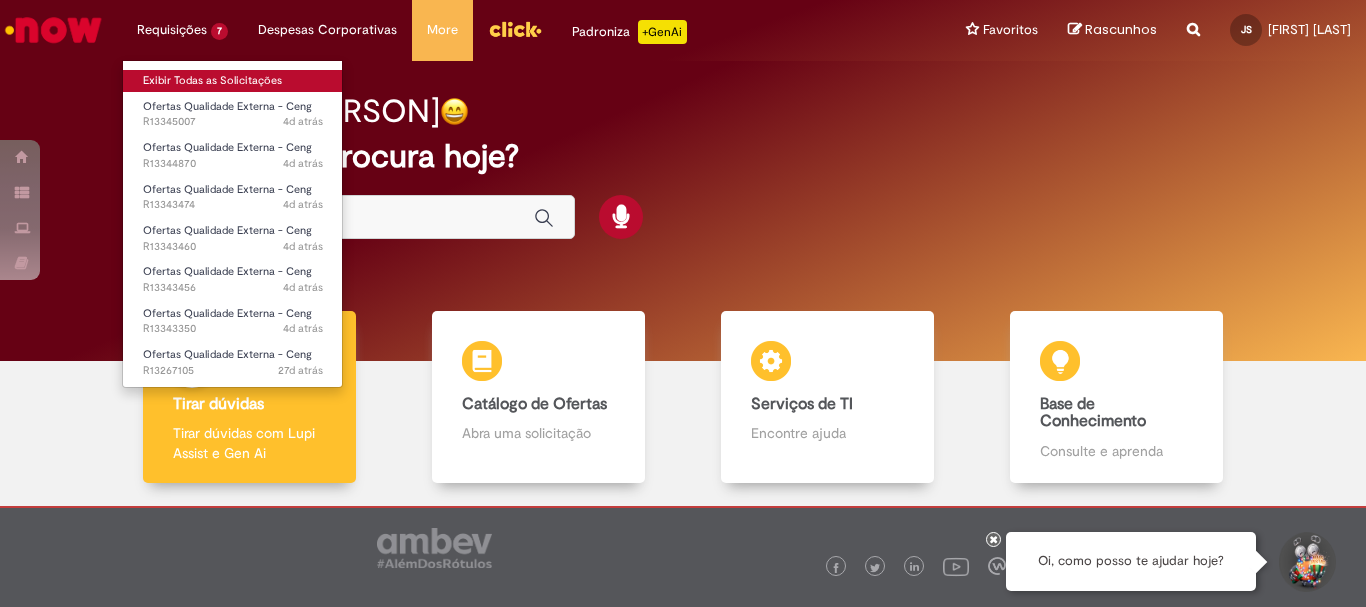 click on "Exibir Todas as Solicitações" at bounding box center [233, 81] 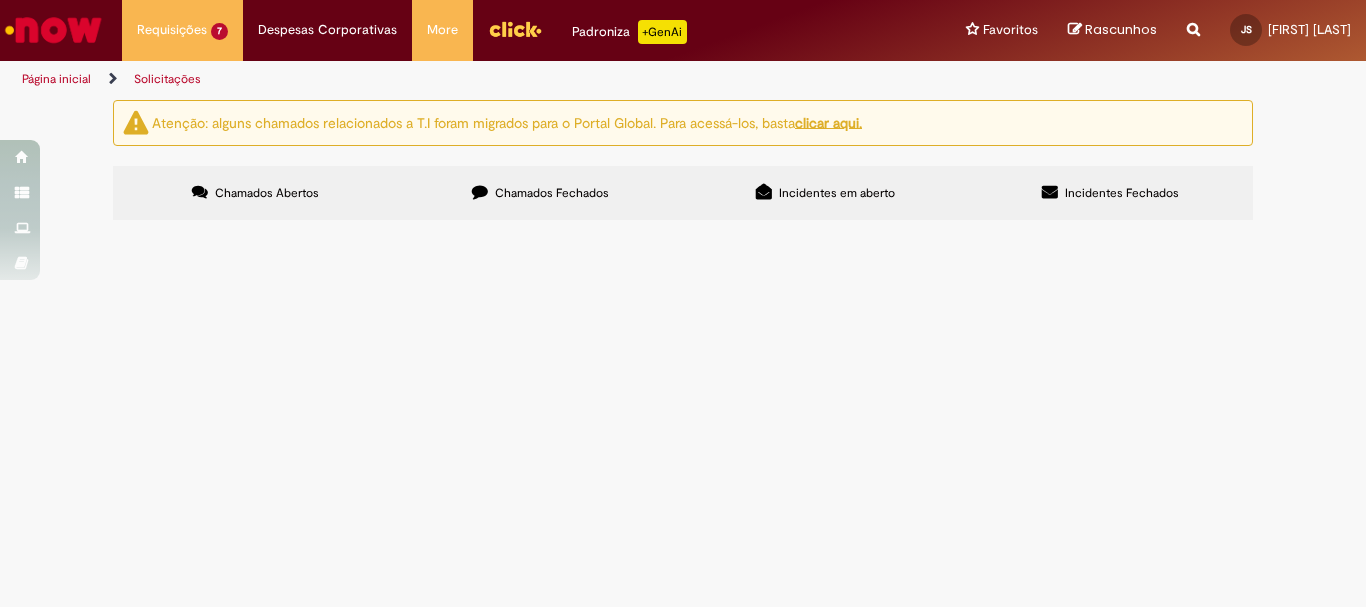 scroll, scrollTop: 300, scrollLeft: 0, axis: vertical 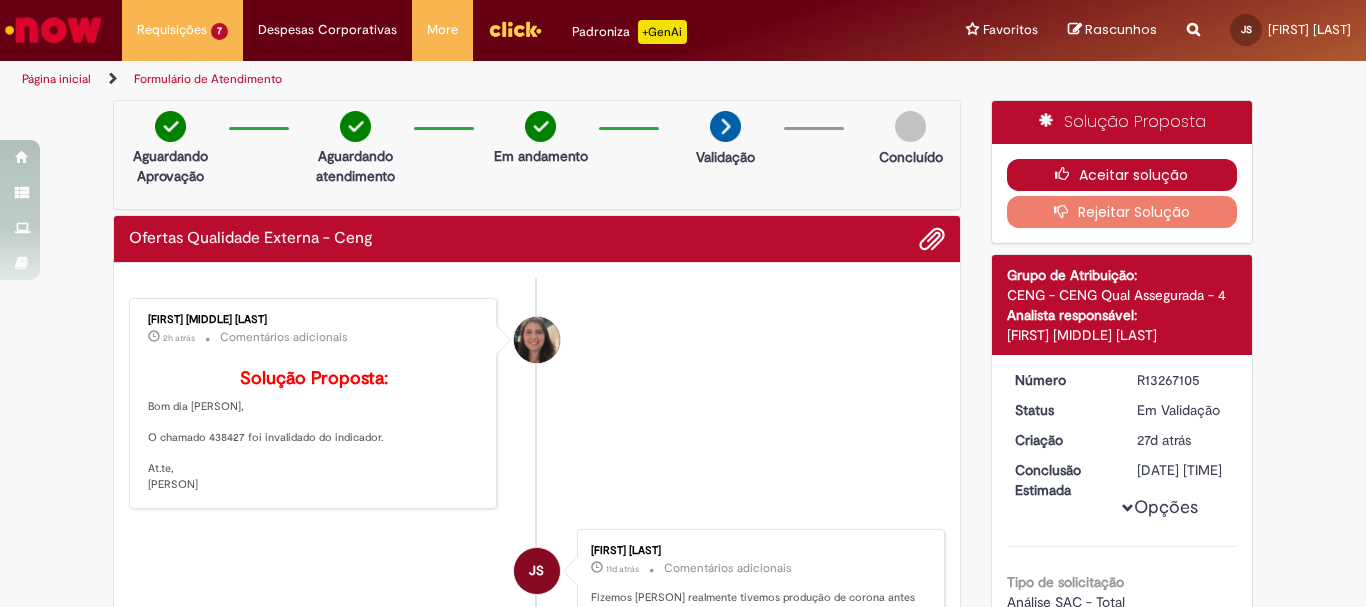 click on "Aceitar solução" at bounding box center [1122, 175] 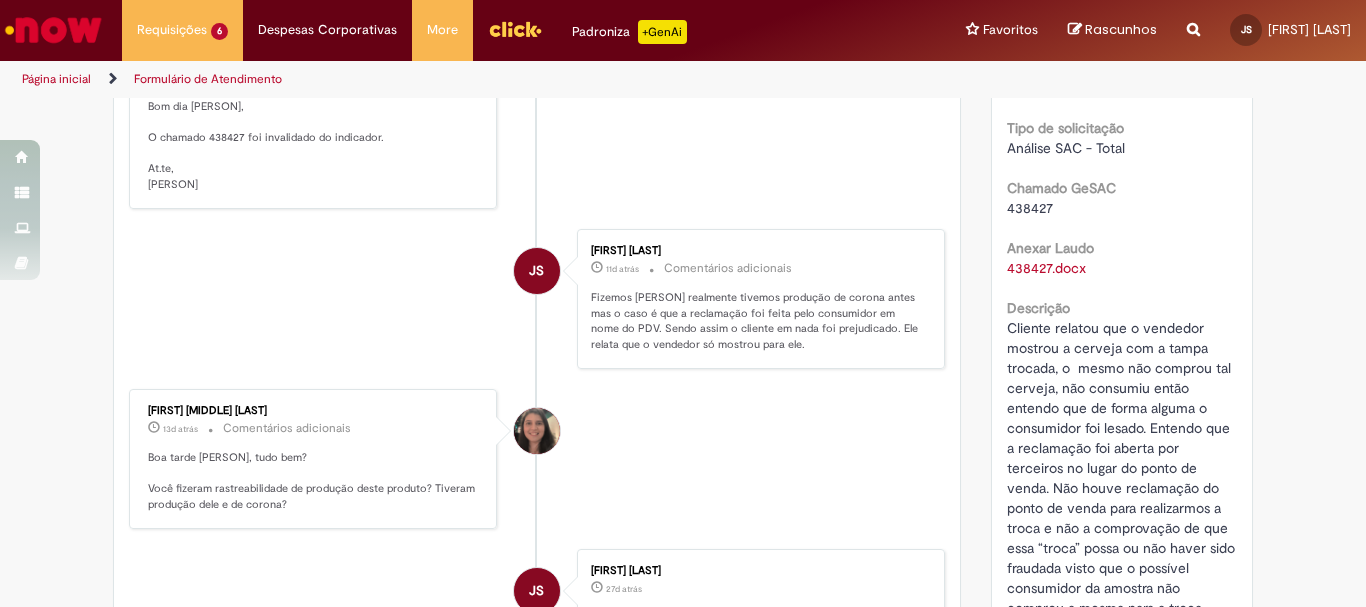 scroll, scrollTop: 400, scrollLeft: 0, axis: vertical 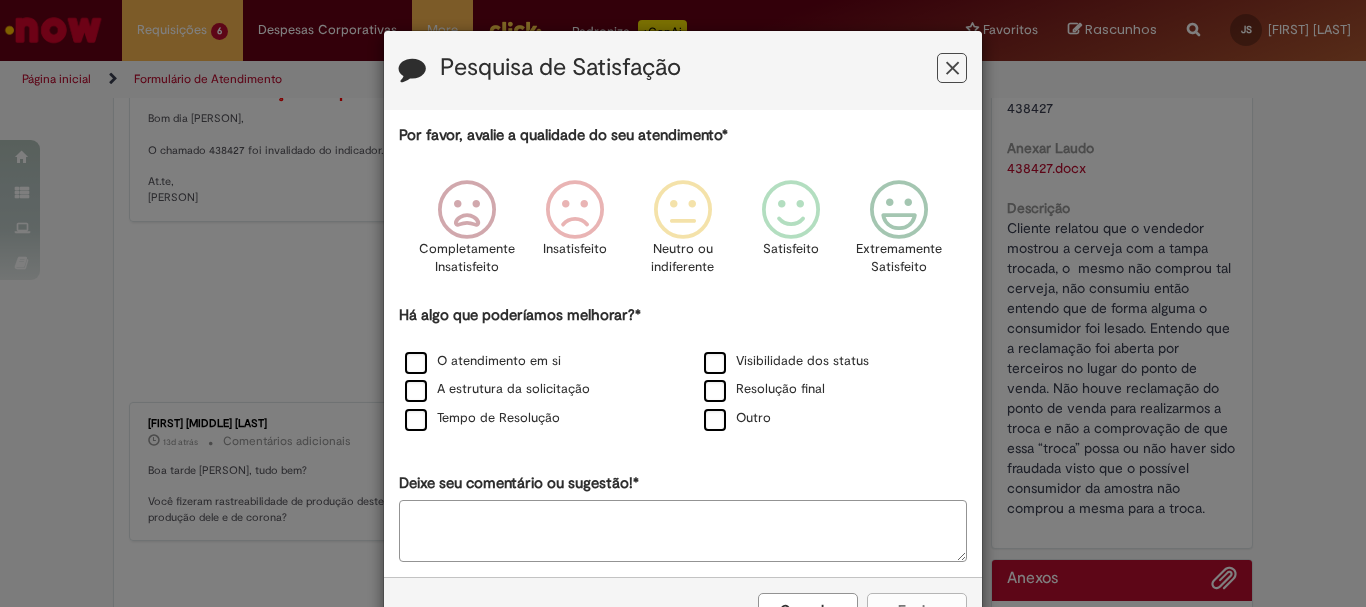 click at bounding box center (952, 68) 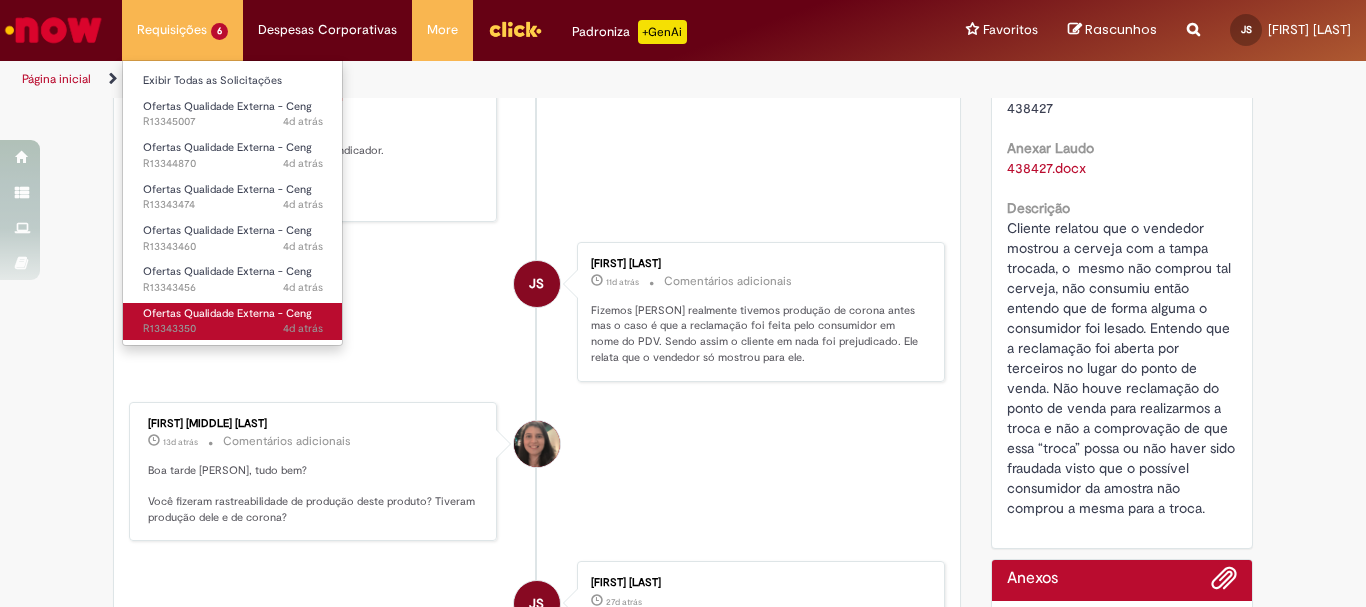 click on "Ofertas Qualidade Externa - Ceng" at bounding box center [227, 313] 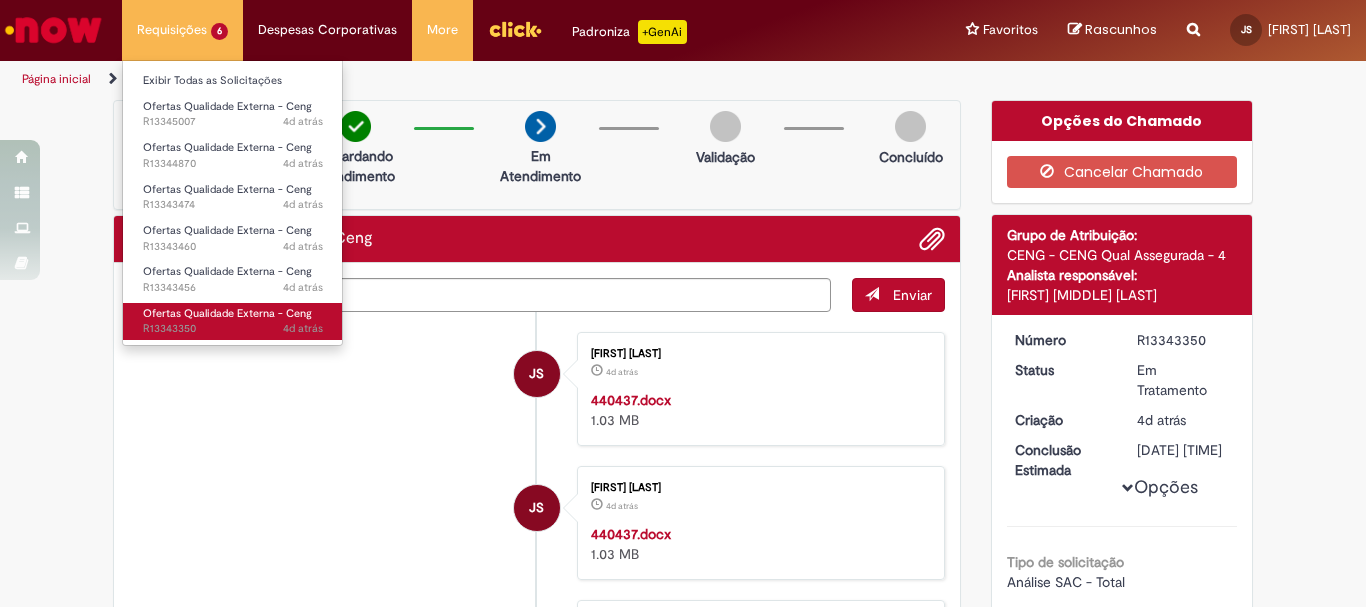scroll, scrollTop: 100, scrollLeft: 0, axis: vertical 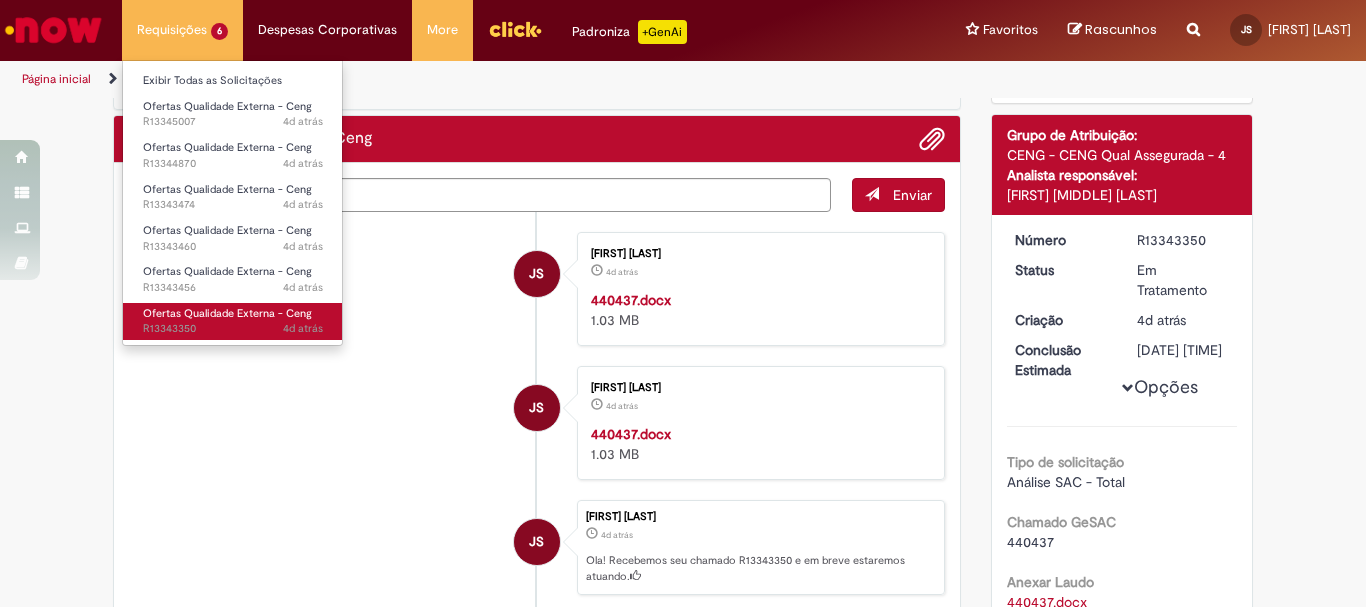 click on "Ofertas Qualidade Externa - Ceng" at bounding box center [227, 313] 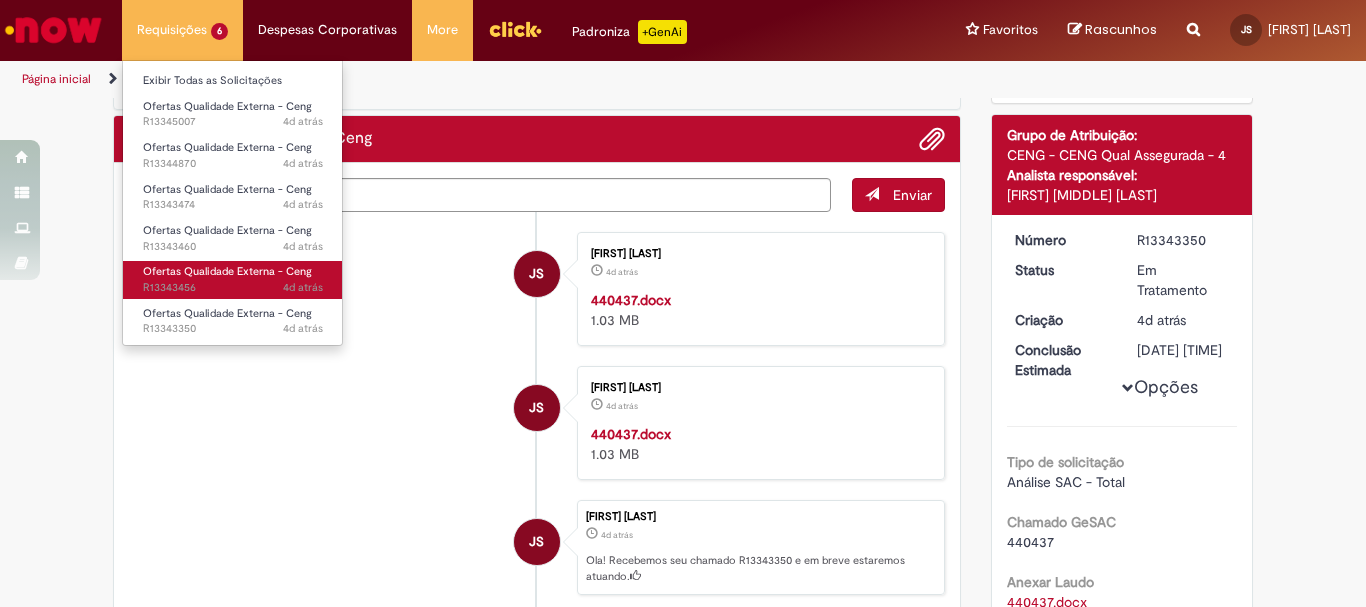 click on "4d atrás 4 dias atrás  R13343456" at bounding box center (233, 288) 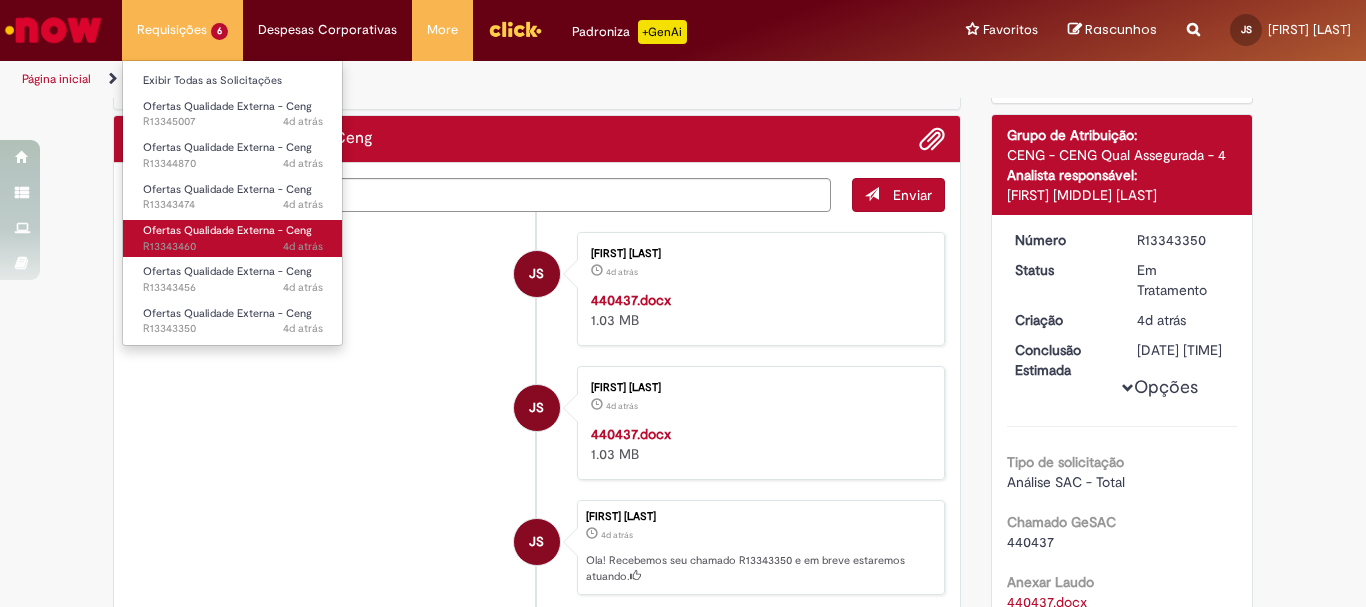 click on "4d atrás 4 dias atrás  R13343460" at bounding box center [233, 247] 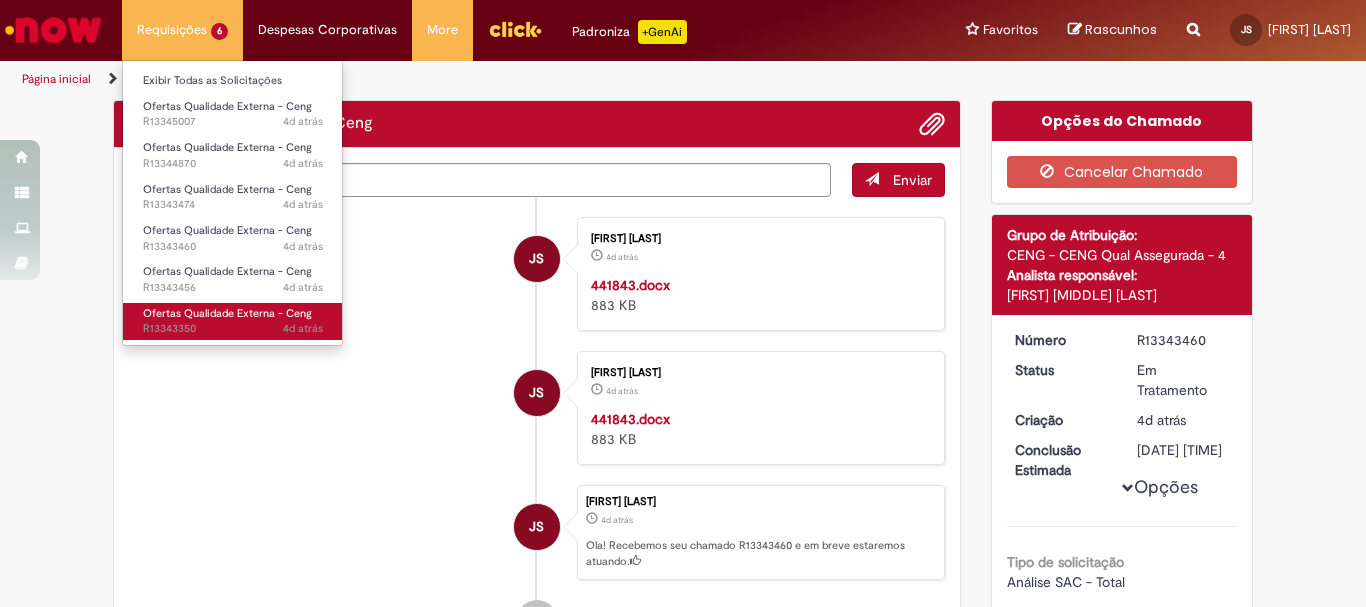 click on "Ofertas Qualidade Externa - Ceng" at bounding box center [227, 313] 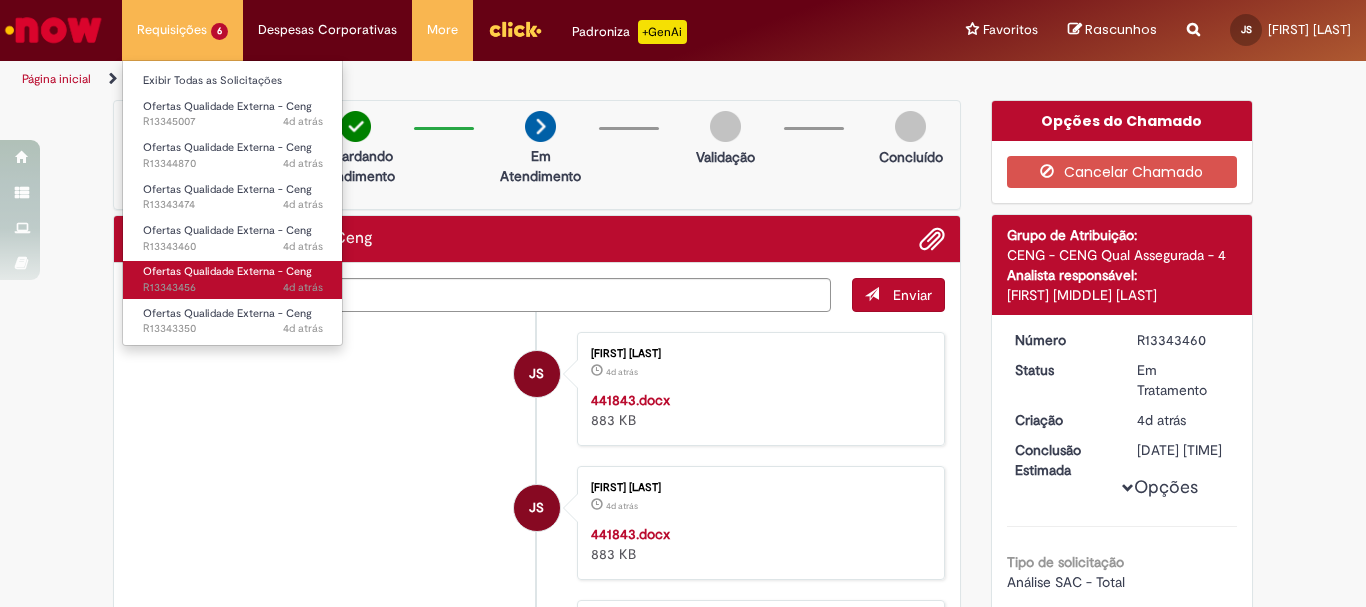 click on "4d atrás 4 dias atrás  R13343456" at bounding box center [233, 288] 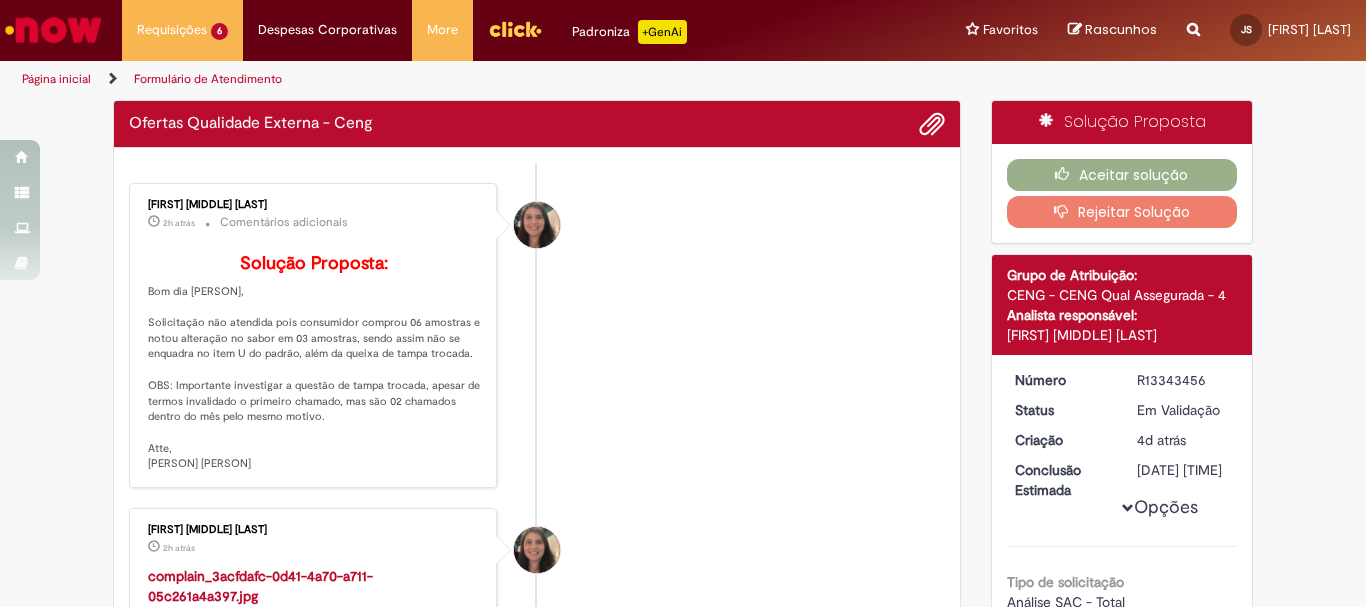 click on "[PERSON]
2h atrás 2 horas atrás     Comentários adicionais
Solução Proposta:
Bom dia [PERSON],
Solicitação não atendida pois consumidor comprou 06 amostras e notou alteração no sabor em 03 amostras, sendo assim não se enquadra no item U do padrão, além da queixa de tampa trocada.
OBS: Importante investigar a questão de tampa trocada, apesar de termos invalidado o primeiro chamado, mas são 02 chamados  dentro do mês pelo mesmo motivo.
Atte,
[PERSON]" at bounding box center [537, 335] 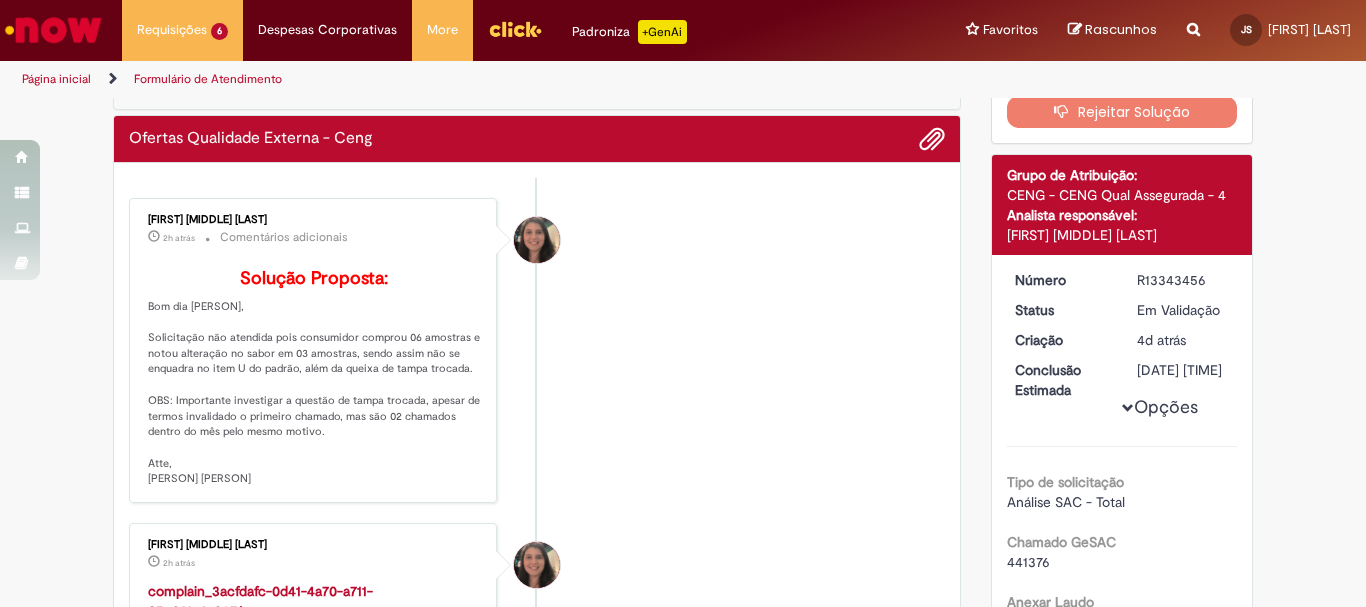 scroll, scrollTop: 200, scrollLeft: 0, axis: vertical 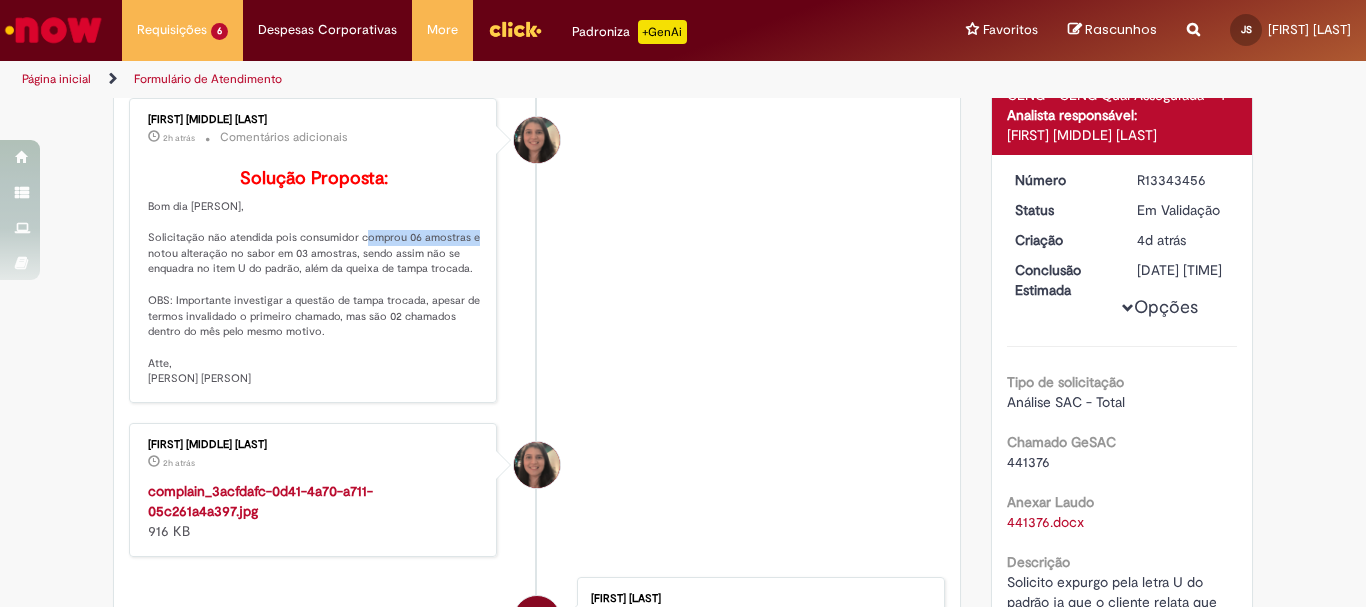 drag, startPoint x: 351, startPoint y: 266, endPoint x: 461, endPoint y: 276, distance: 110.45361 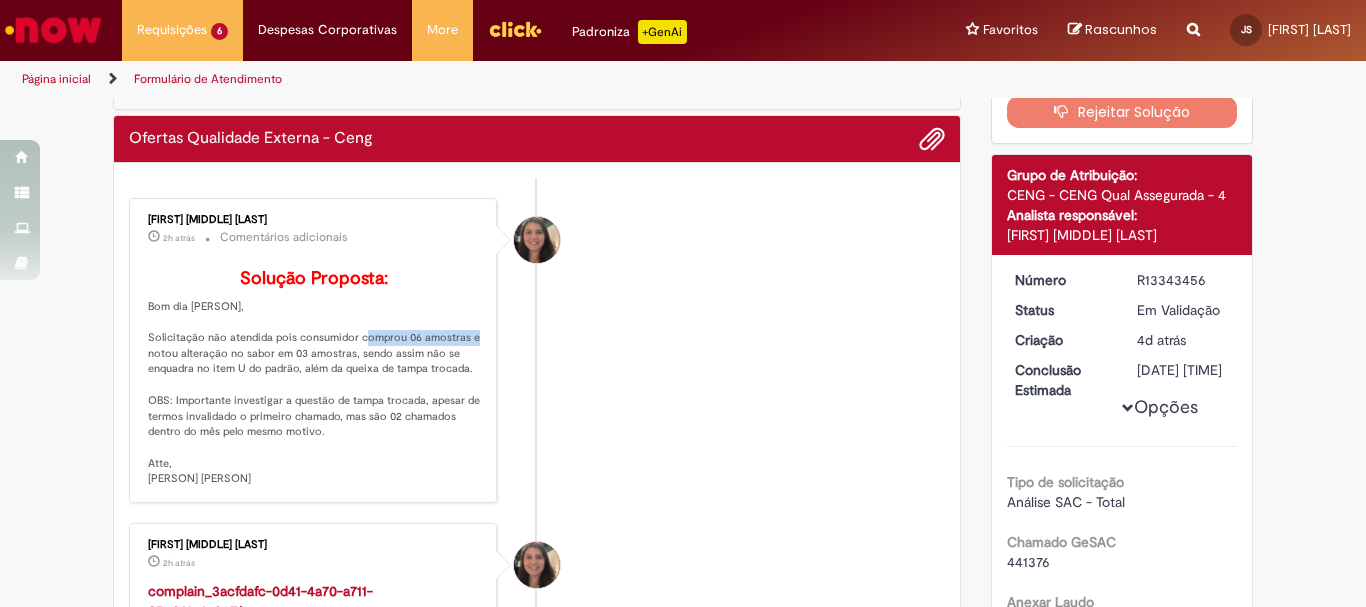 scroll, scrollTop: 0, scrollLeft: 0, axis: both 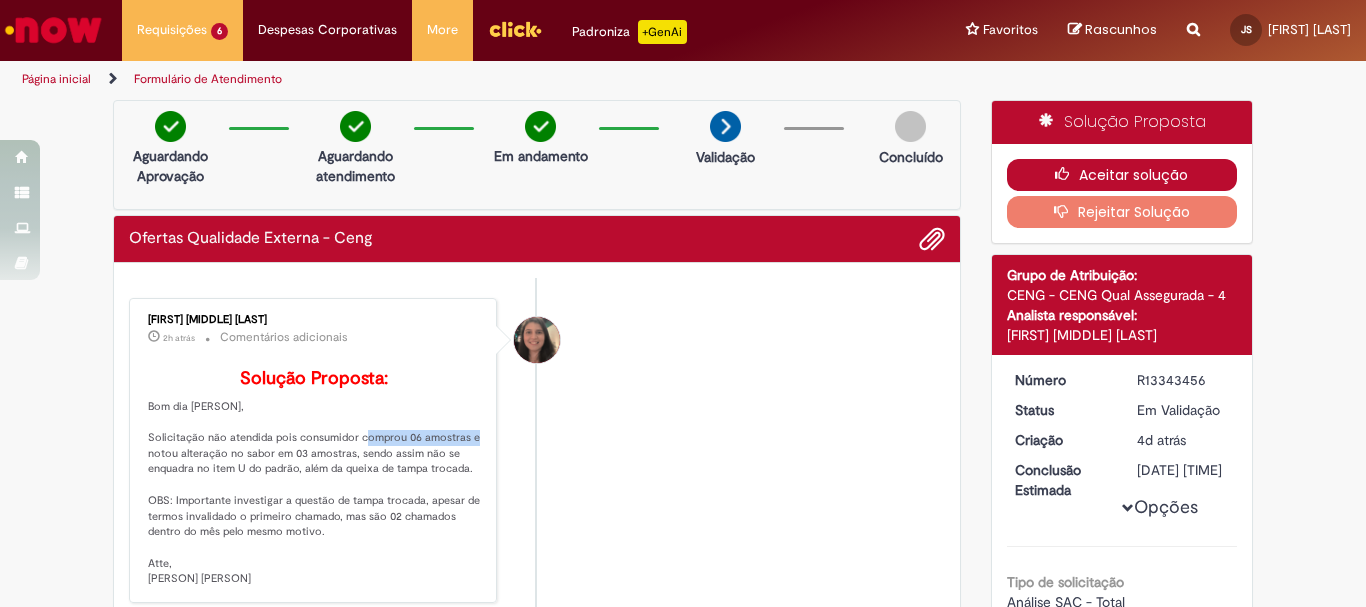 click on "Aceitar solução" at bounding box center [1122, 175] 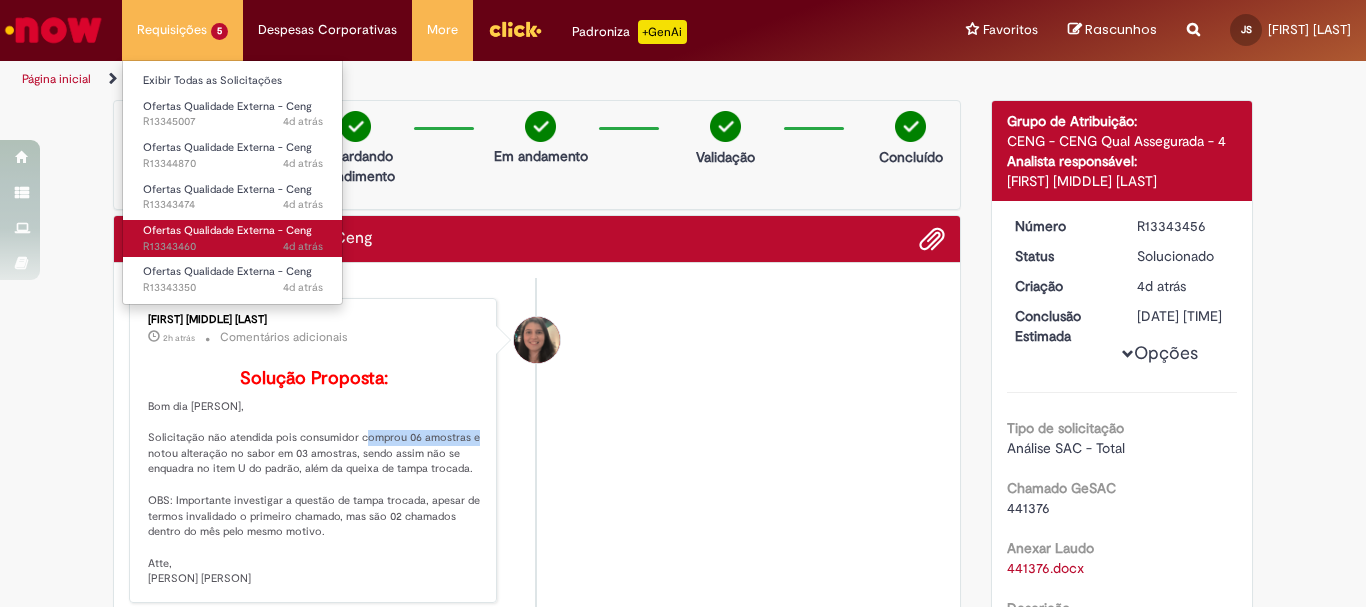 click on "Ofertas Qualidade Externa - Ceng" at bounding box center (227, 230) 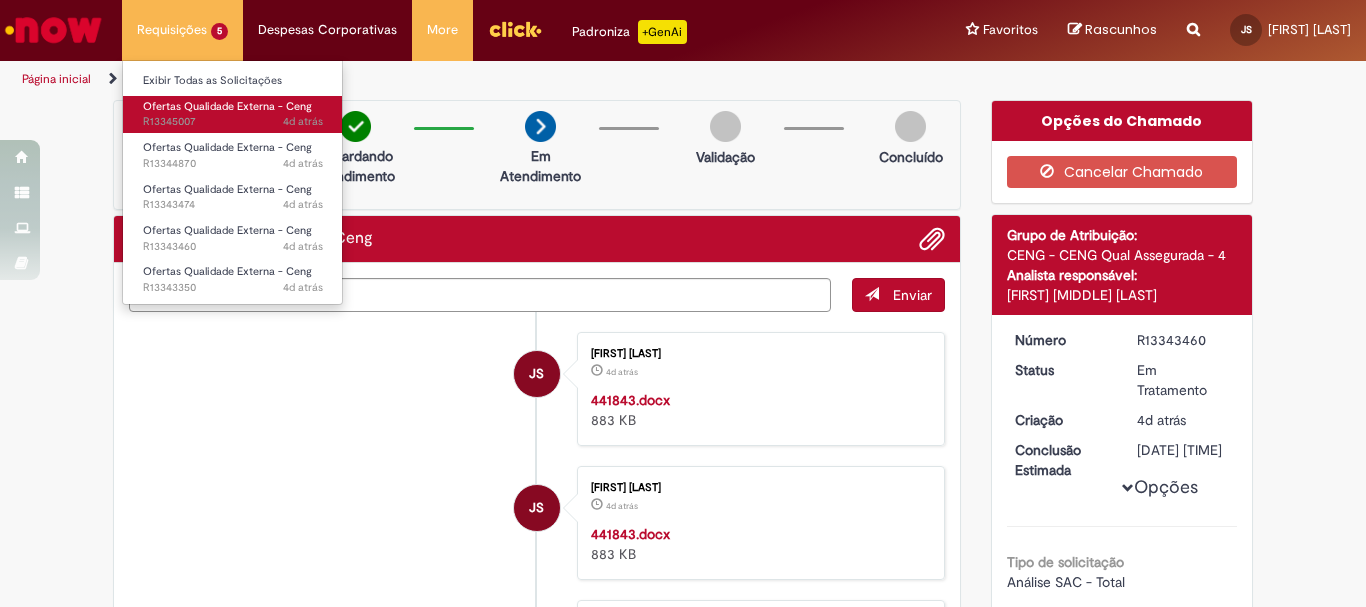 click on "4d atrás 4 dias atrás  R13345007" at bounding box center [233, 122] 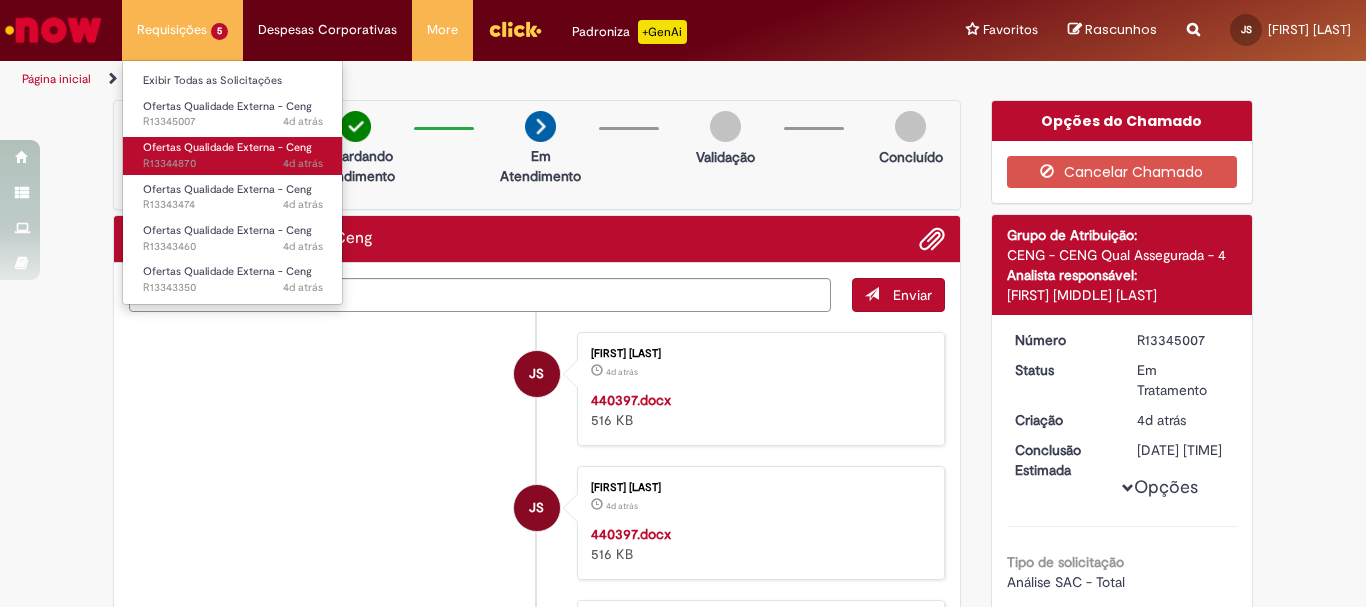 click on "4d atrás 4 dias atrás  R13344870" at bounding box center (233, 164) 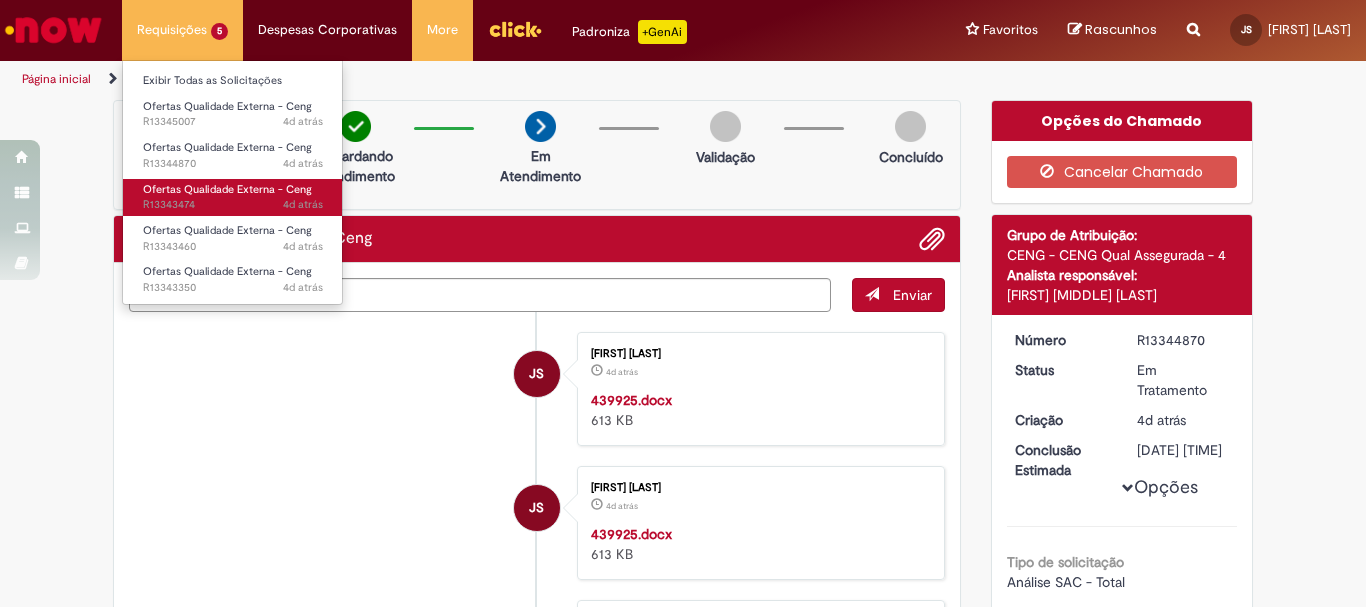 click on "Ofertas Qualidade Externa - Ceng" at bounding box center [227, 189] 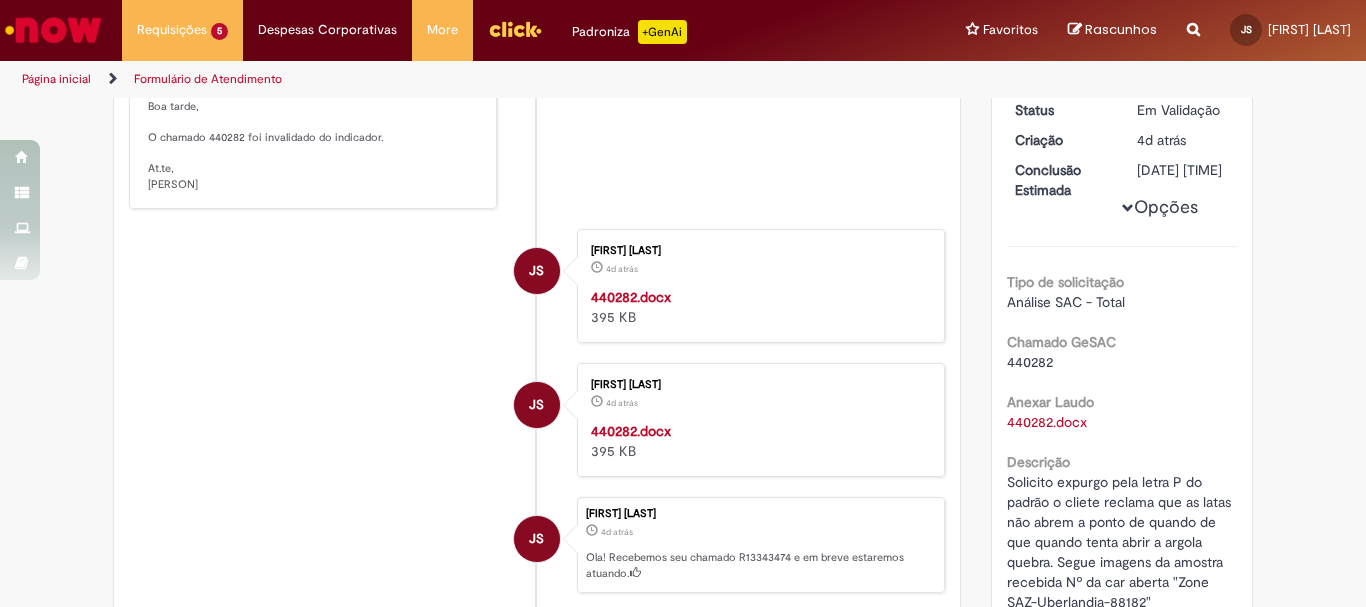 scroll, scrollTop: 0, scrollLeft: 0, axis: both 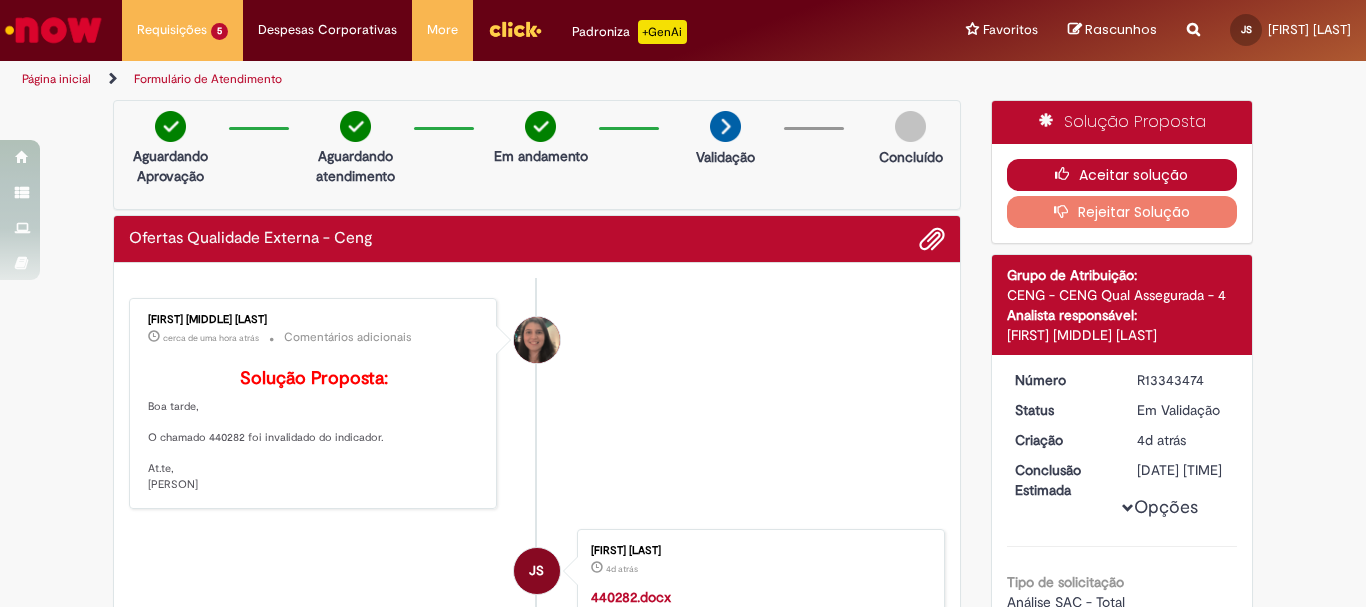 click on "Aceitar solução" at bounding box center (1122, 175) 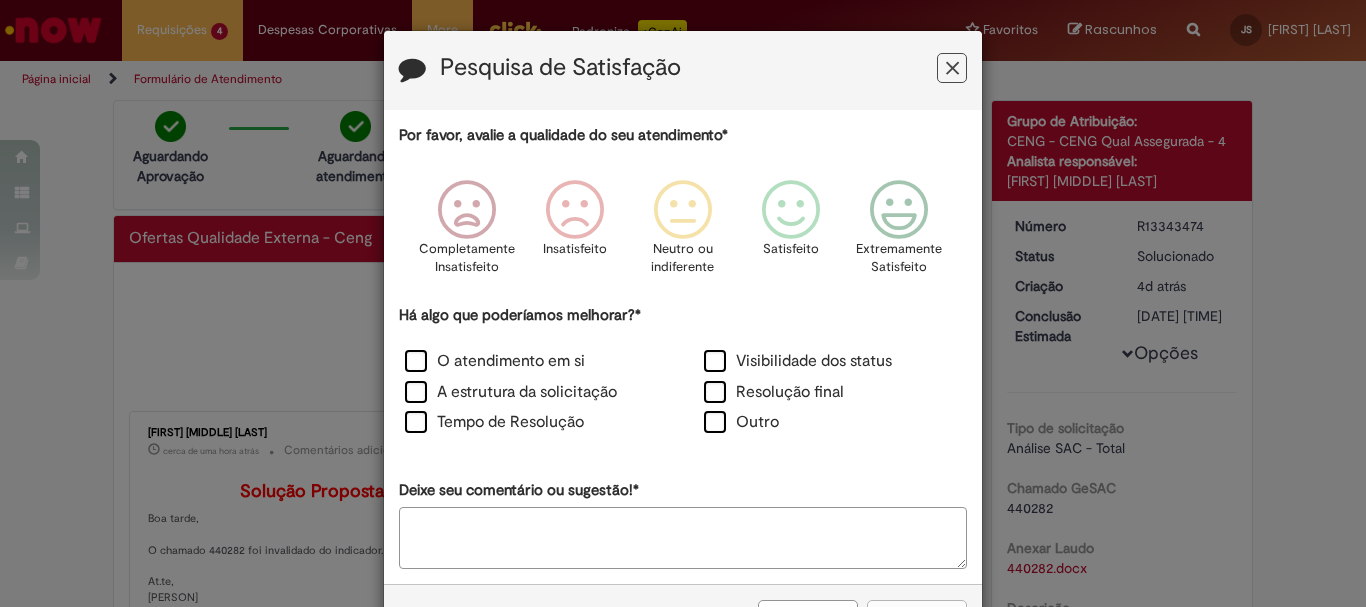 click at bounding box center (952, 68) 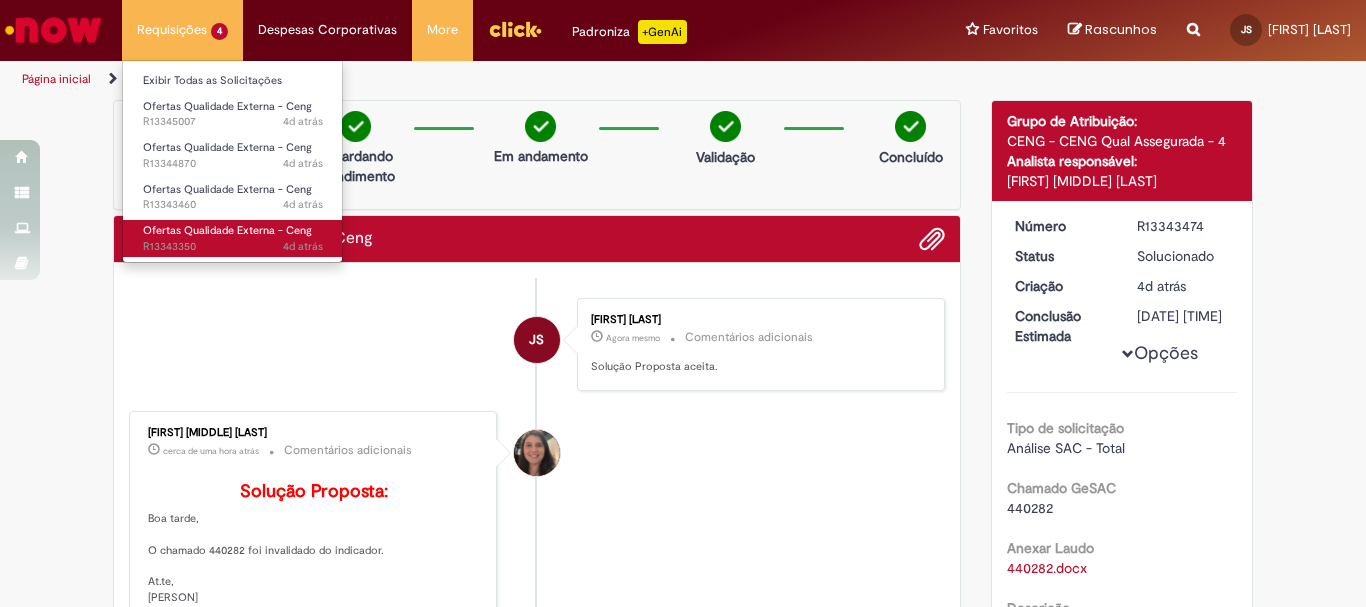 click on "4d atrás 4 dias atrás  R13343350" at bounding box center [233, 247] 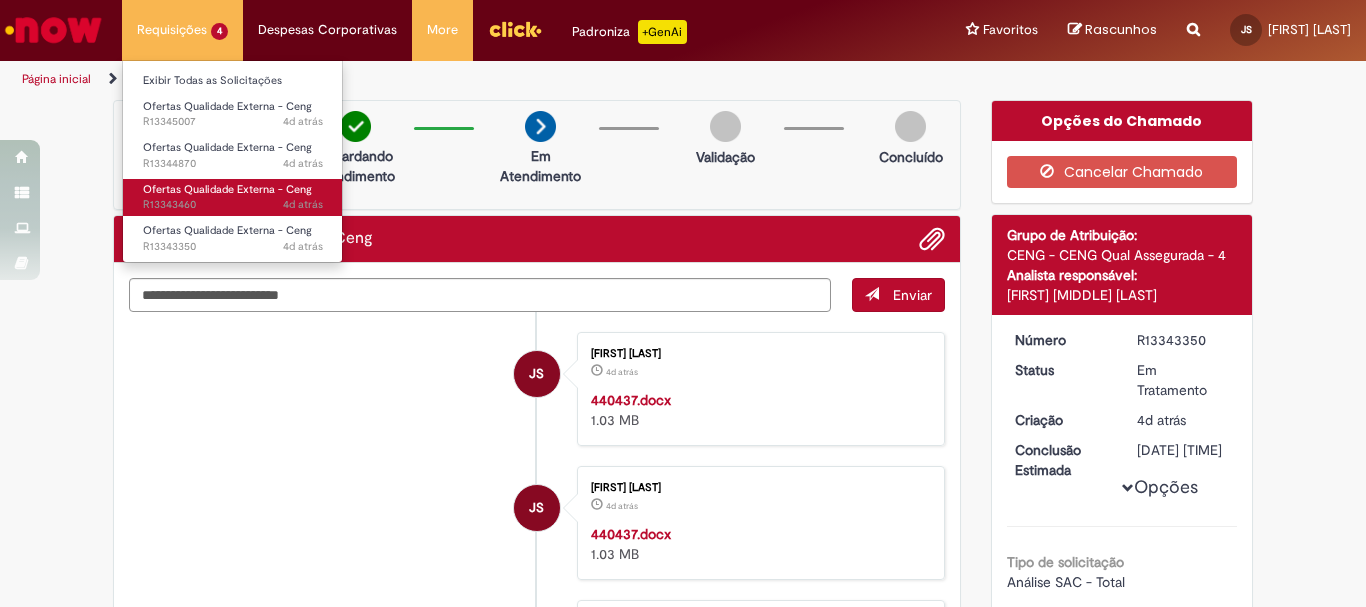 click on "4d atrás 4 dias atrás  R13343460" at bounding box center [233, 205] 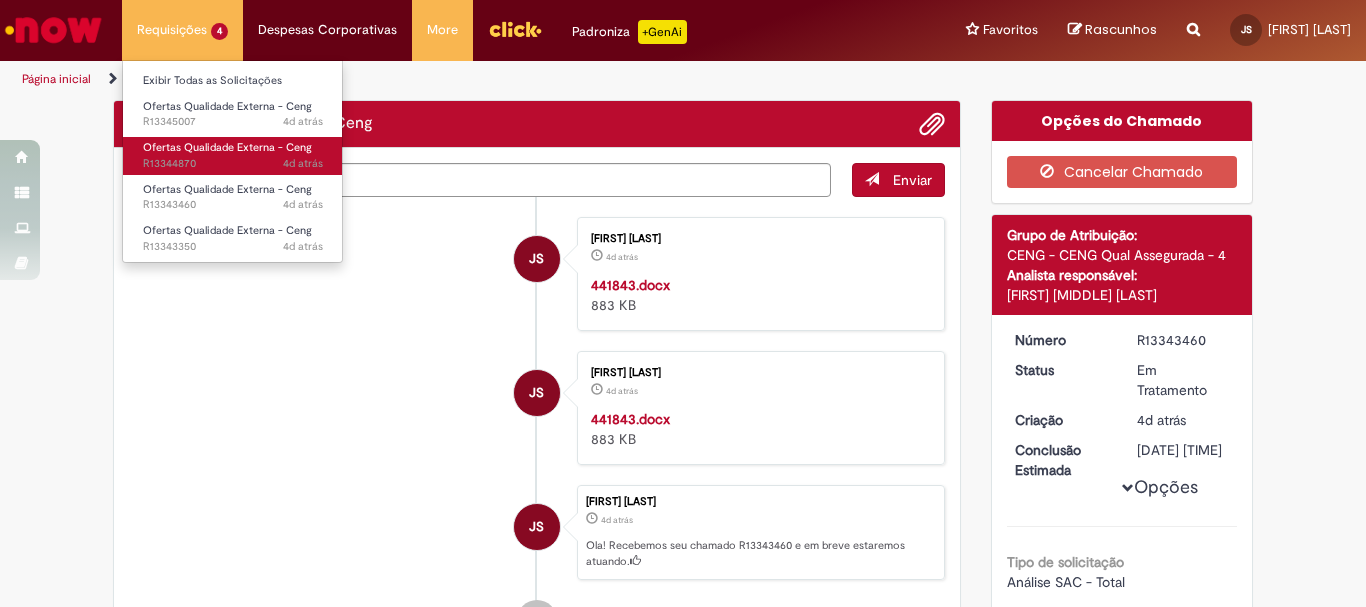 click on "4d atrás 4 dias atrás  R13344870" at bounding box center (233, 164) 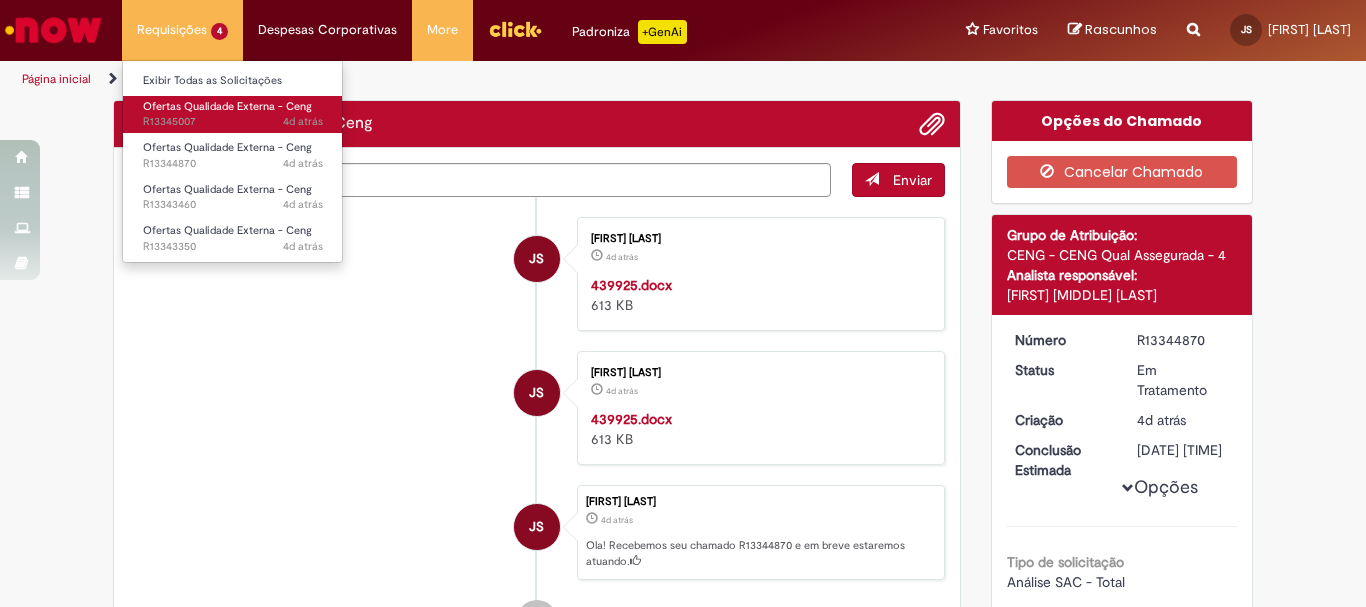 click on "4d atrás 4 dias atrás  R13345007" at bounding box center [233, 122] 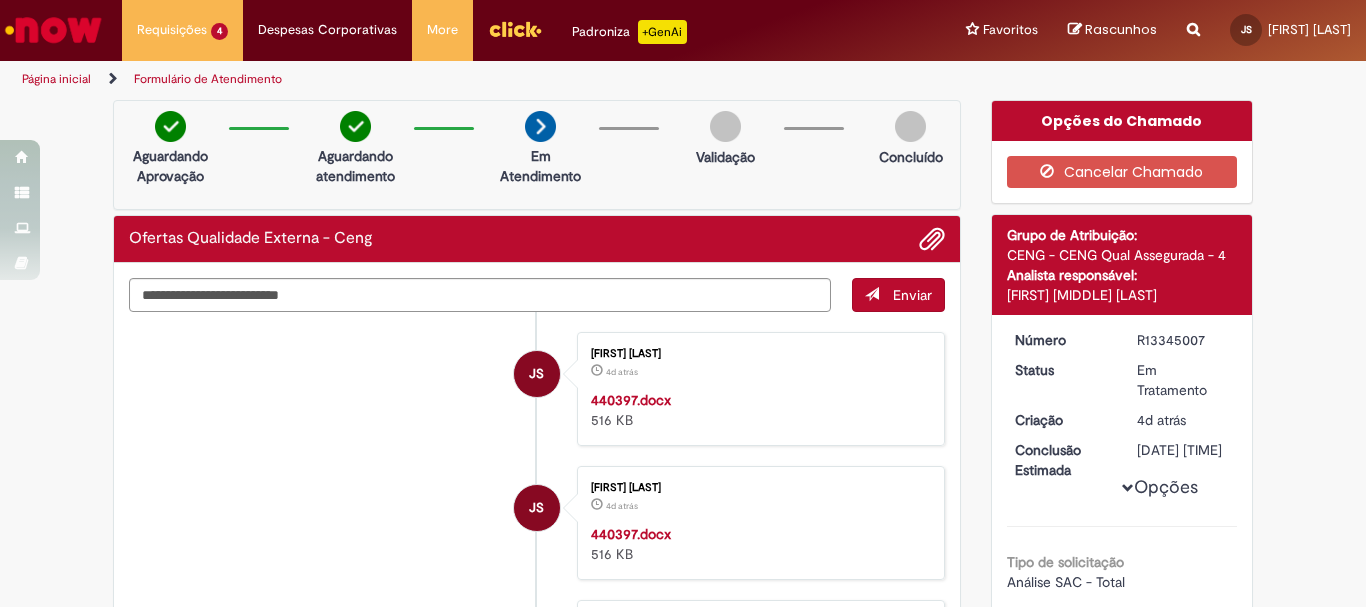 click on "Página inicial" at bounding box center [56, 79] 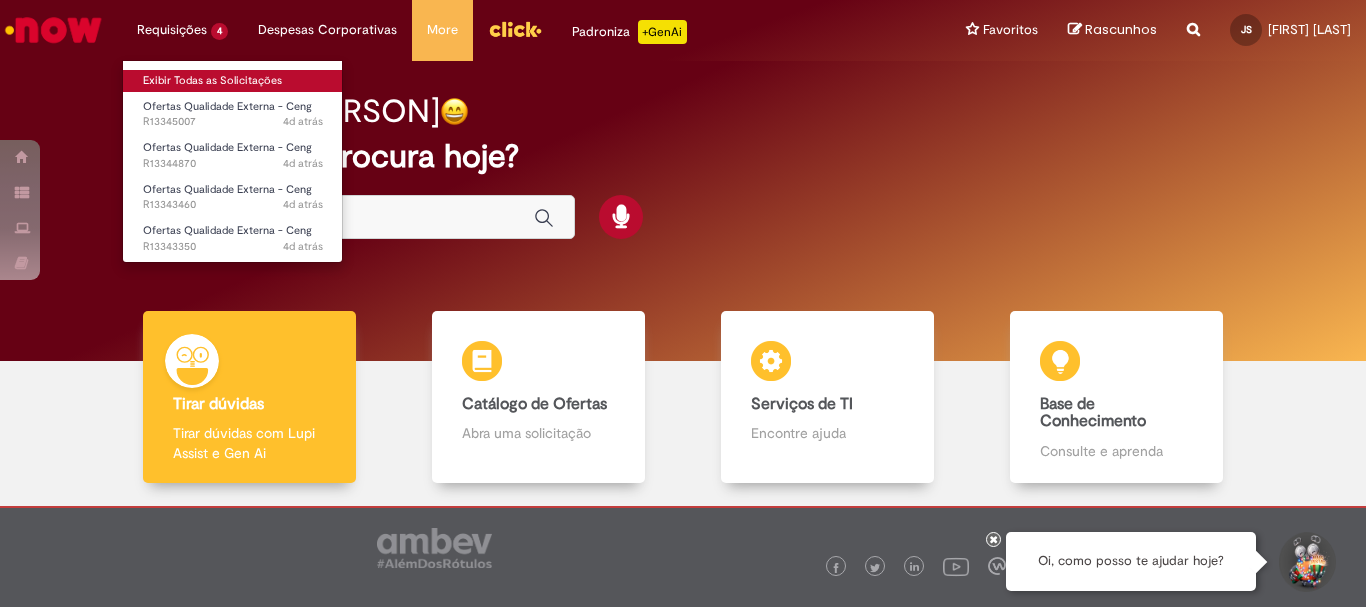 click on "Exibir Todas as Solicitações" at bounding box center (233, 81) 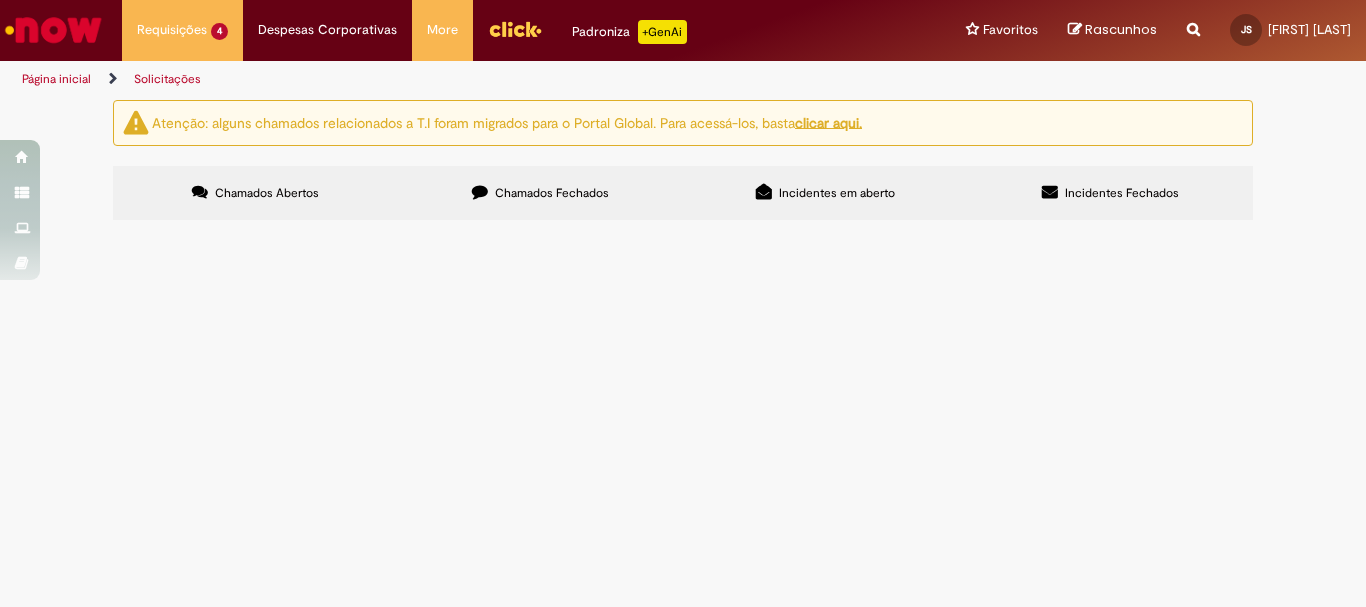scroll, scrollTop: 112, scrollLeft: 0, axis: vertical 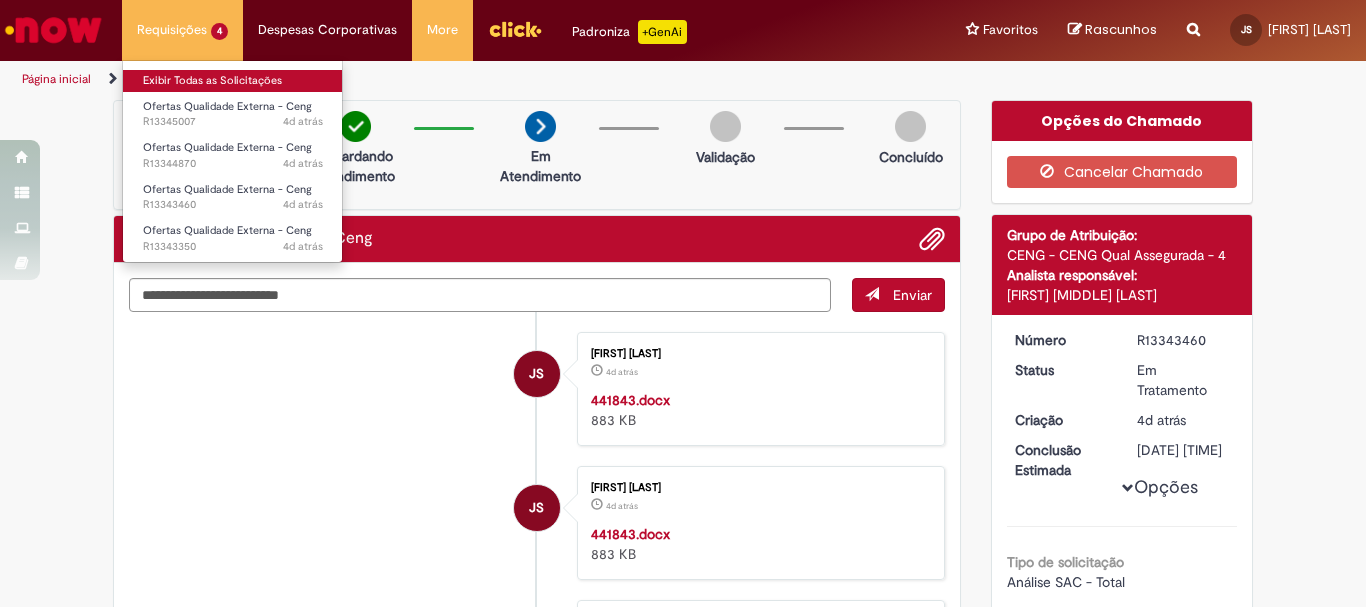 click on "Exibir Todas as Solicitações" at bounding box center (233, 81) 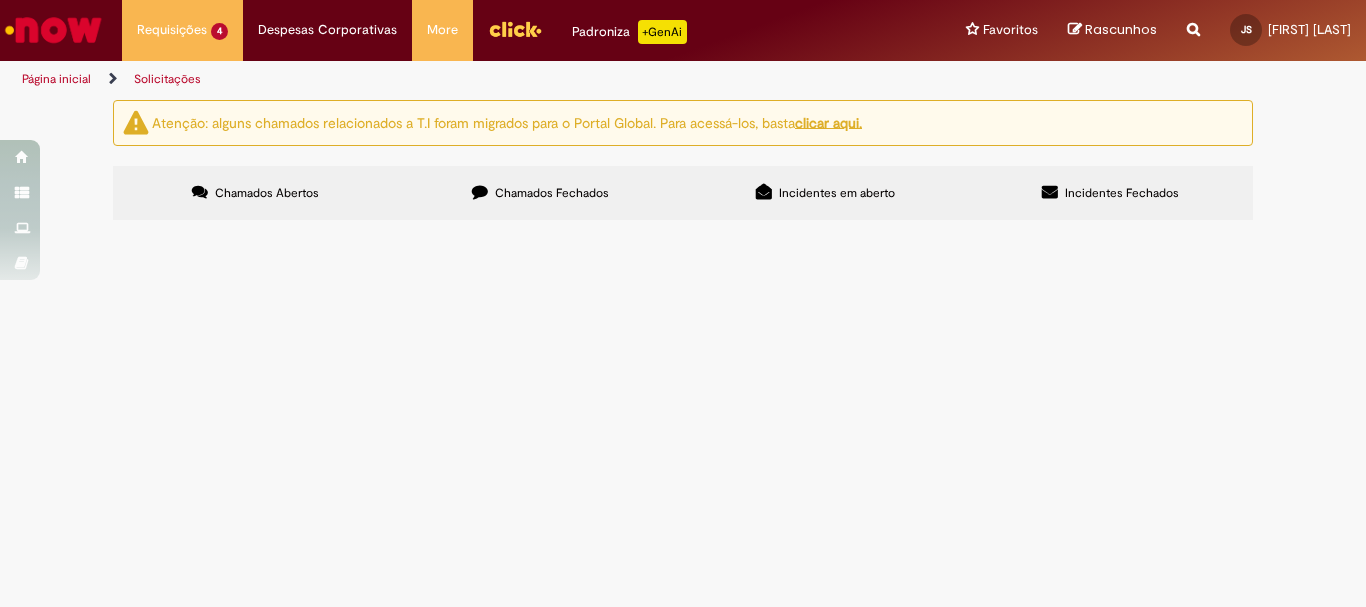 scroll, scrollTop: 112, scrollLeft: 0, axis: vertical 